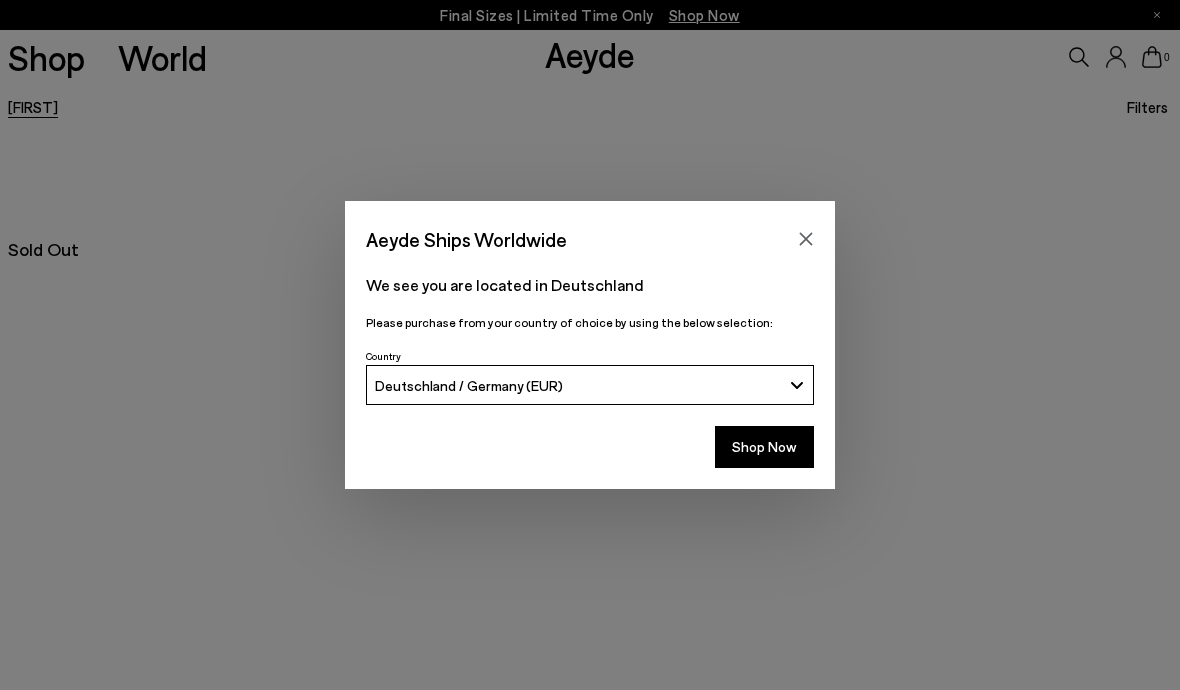 scroll, scrollTop: 0, scrollLeft: 0, axis: both 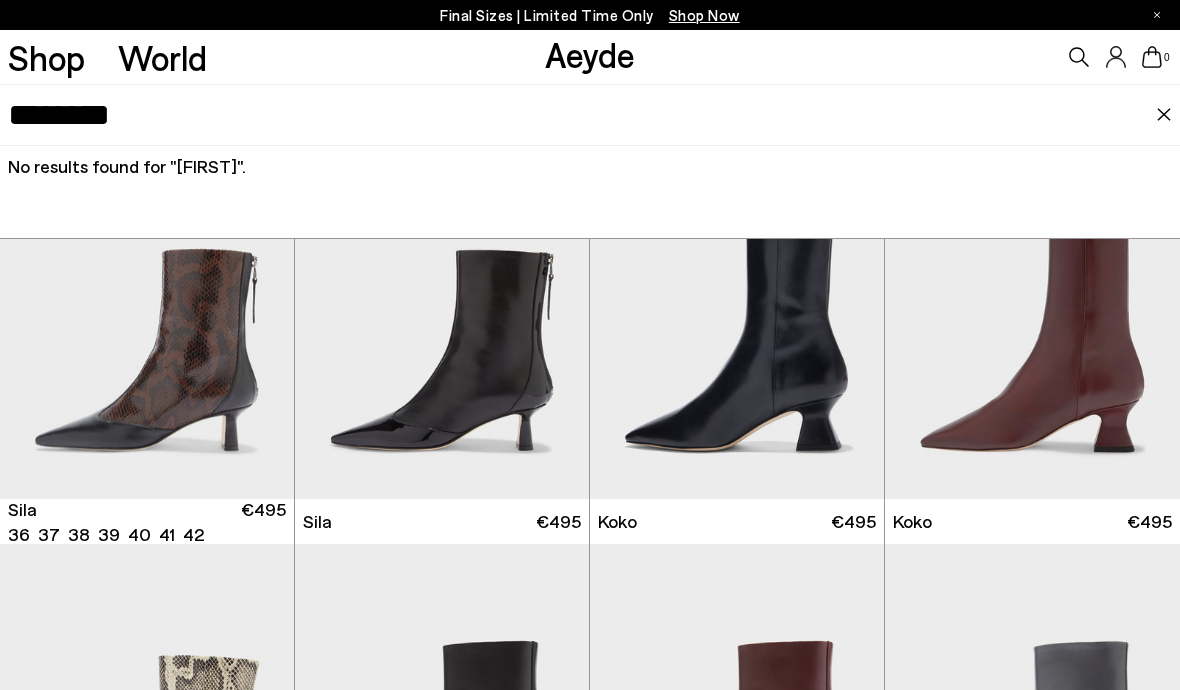 type on "*******" 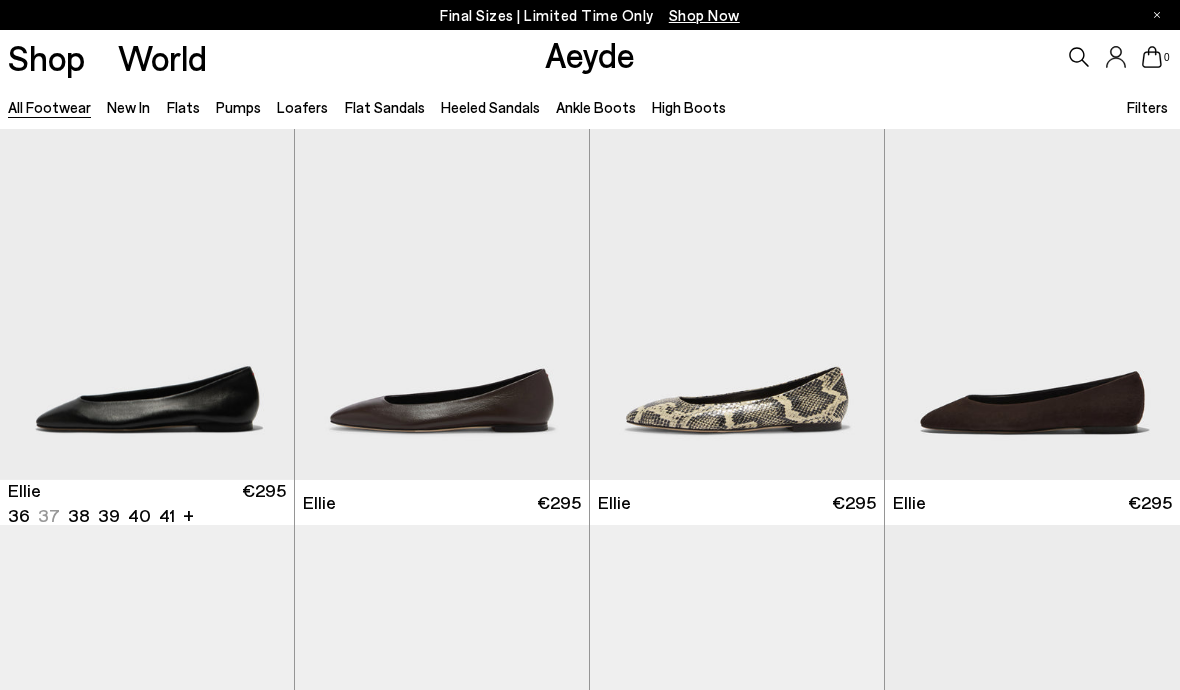 scroll, scrollTop: 0, scrollLeft: 0, axis: both 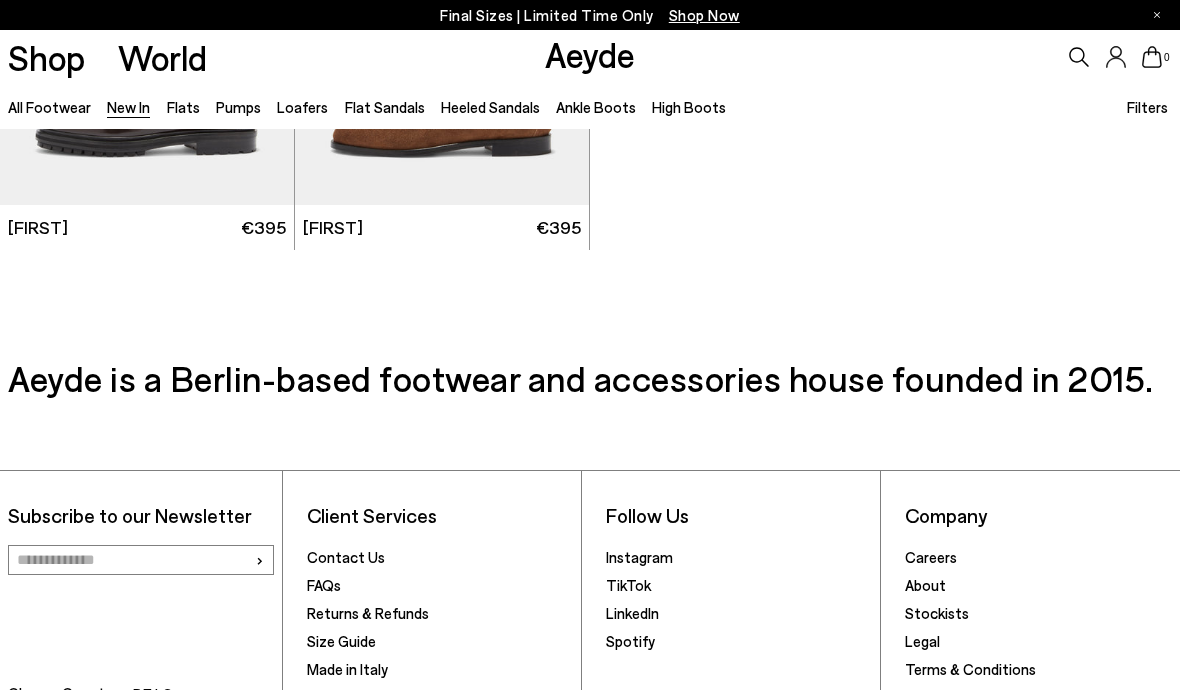 click on "Stockists" at bounding box center (937, 613) 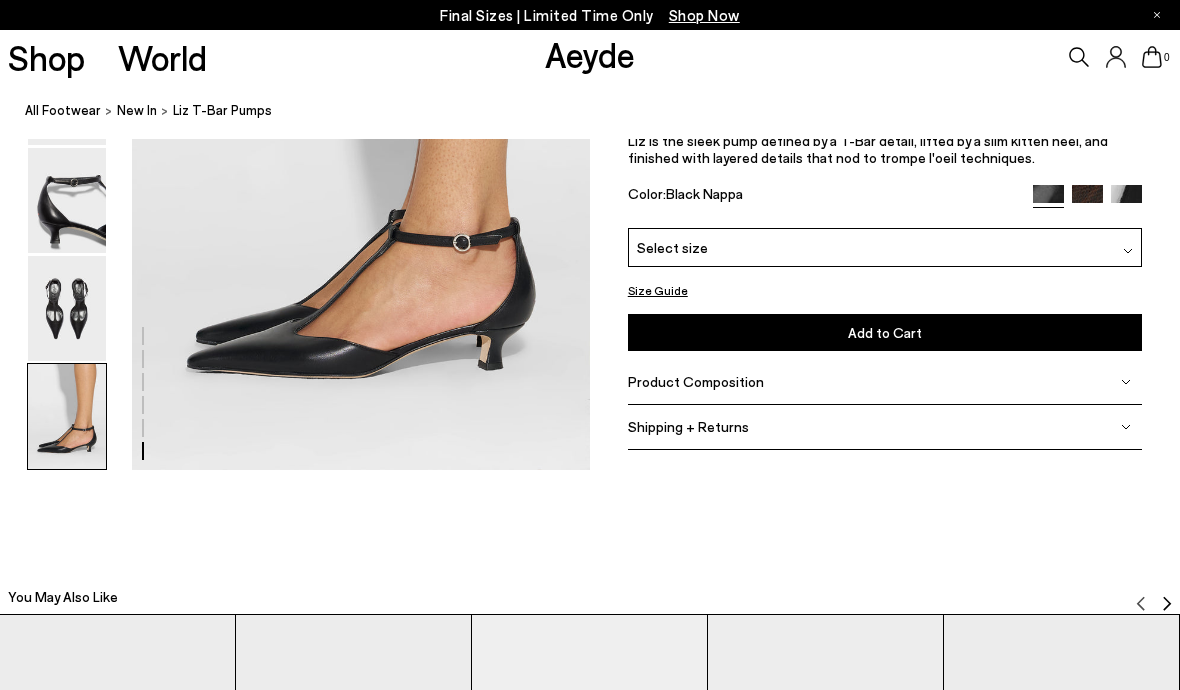 scroll, scrollTop: 3294, scrollLeft: 0, axis: vertical 